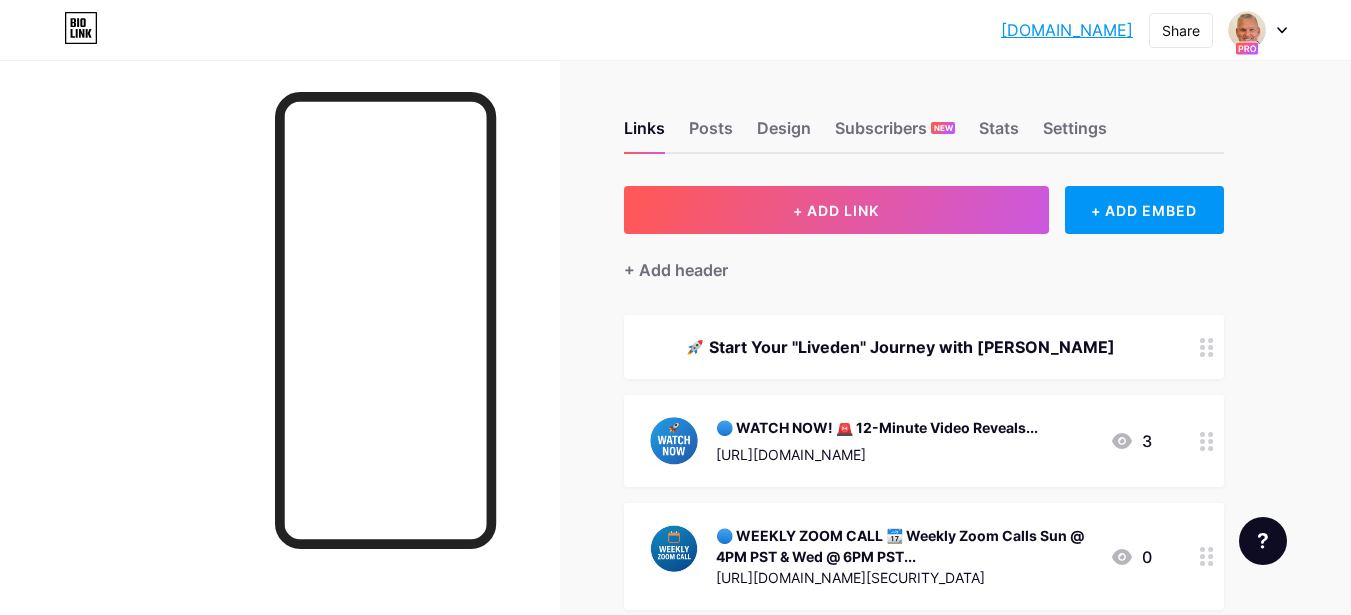 scroll, scrollTop: 0, scrollLeft: 0, axis: both 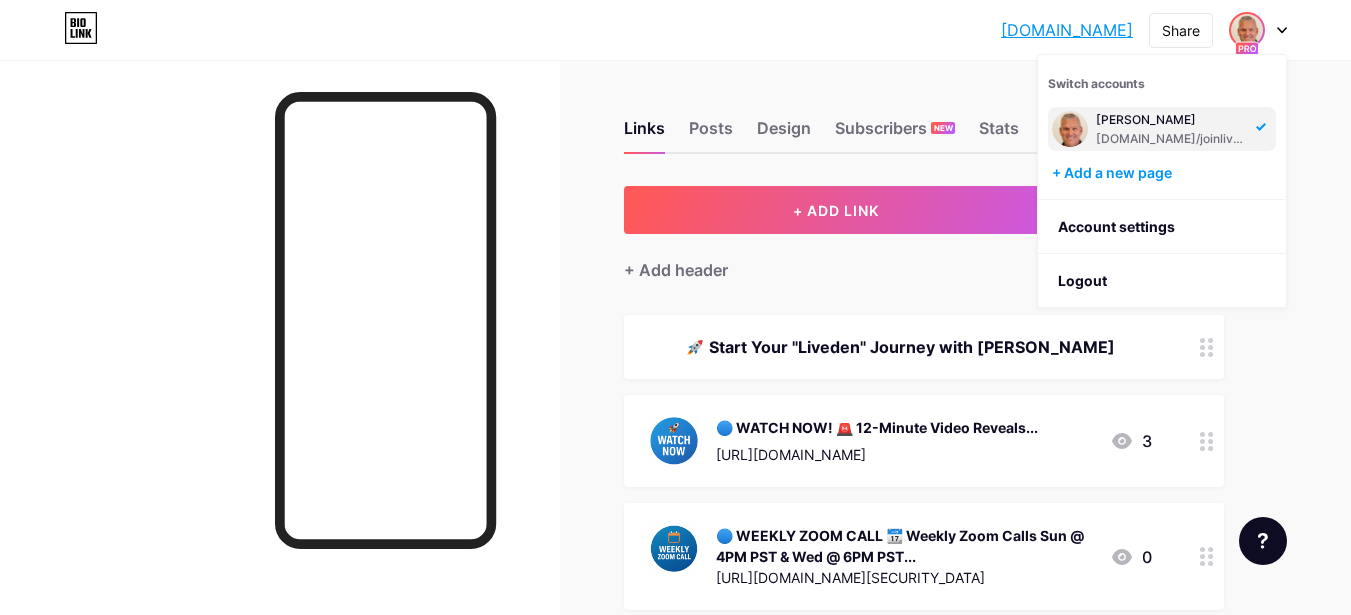 click on "Switch accounts" at bounding box center (1096, 83) 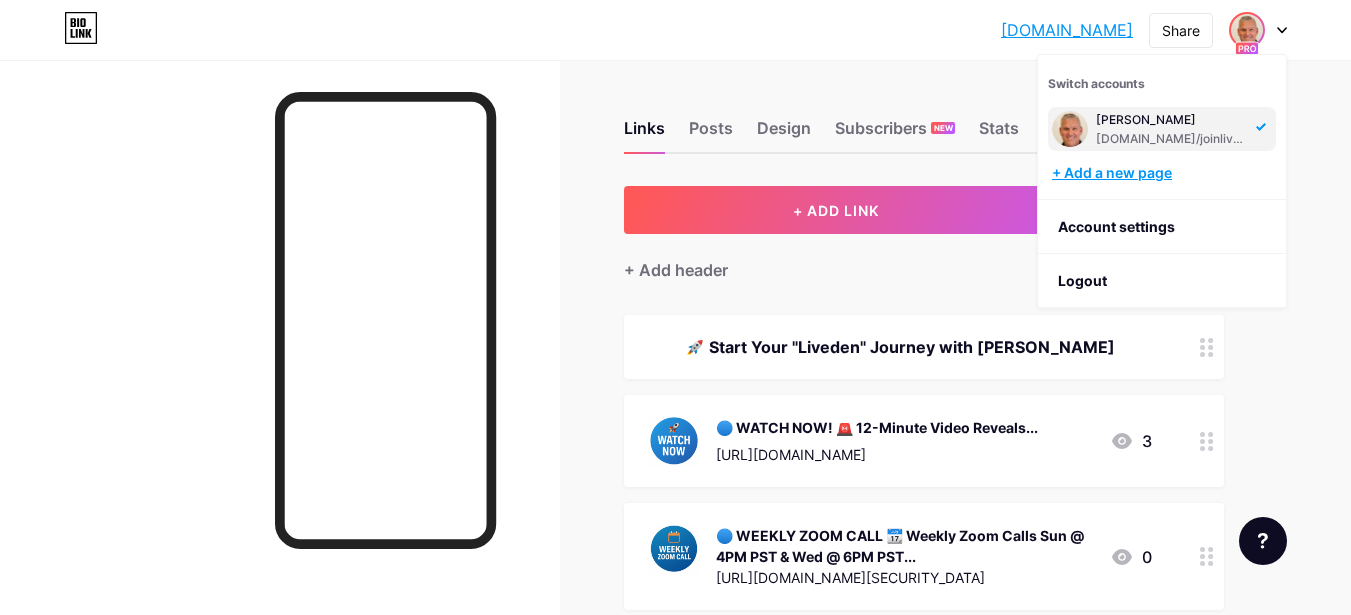 click on "+ Add a new page" at bounding box center (1164, 173) 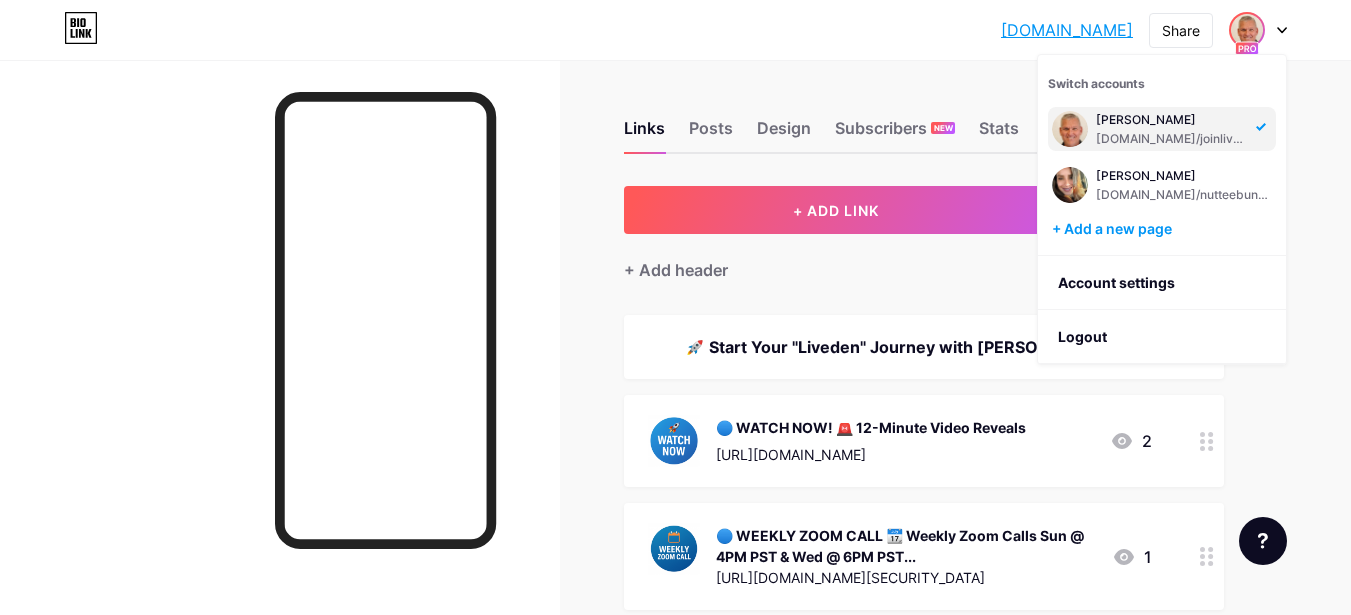 scroll, scrollTop: 0, scrollLeft: 0, axis: both 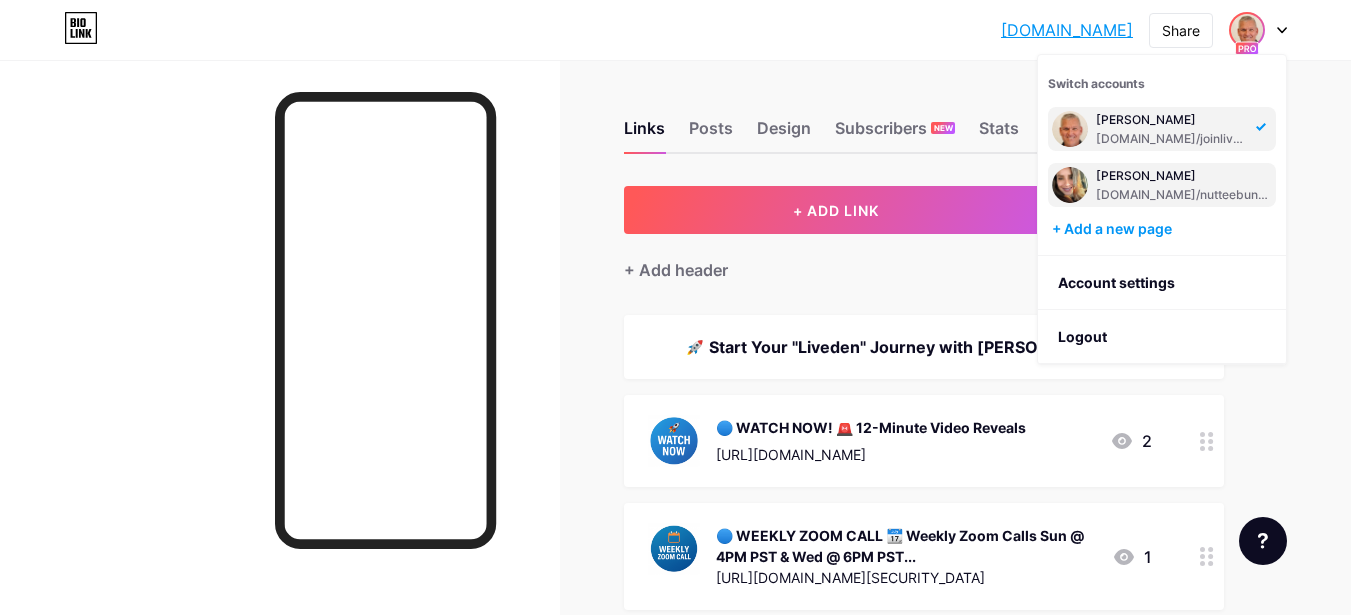 click on "[PERSON_NAME]" at bounding box center [1184, 176] 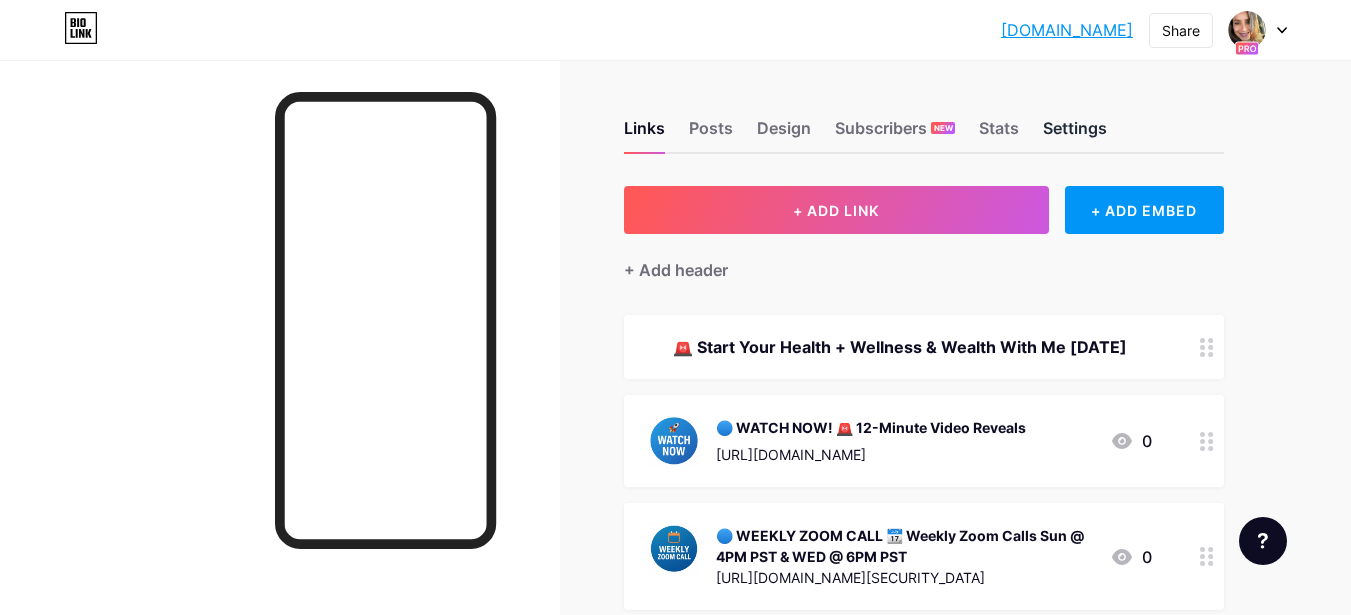 scroll, scrollTop: 0, scrollLeft: 0, axis: both 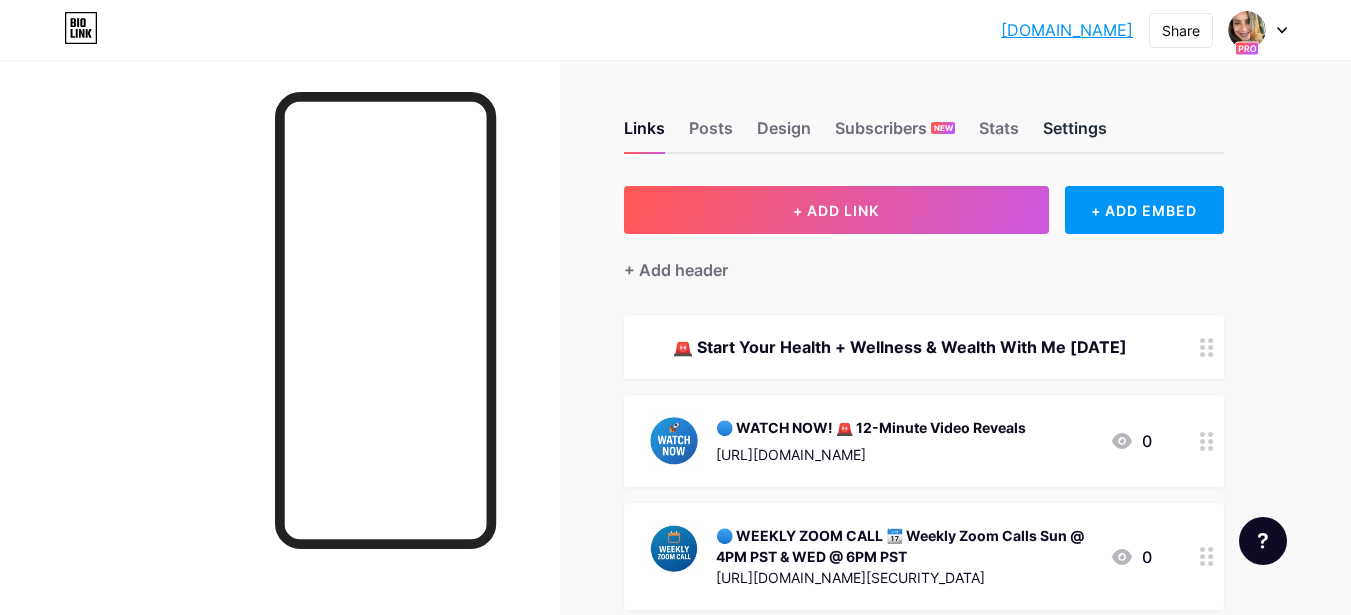 click on "Settings" at bounding box center (1075, 134) 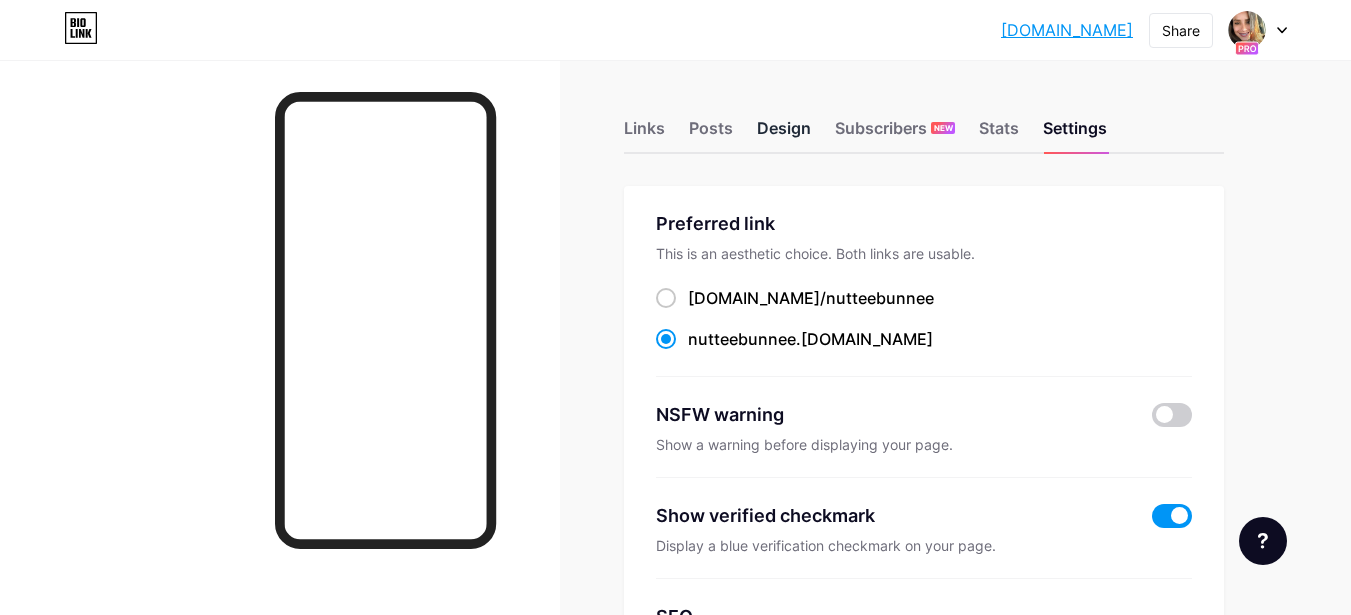 click on "Design" at bounding box center [784, 134] 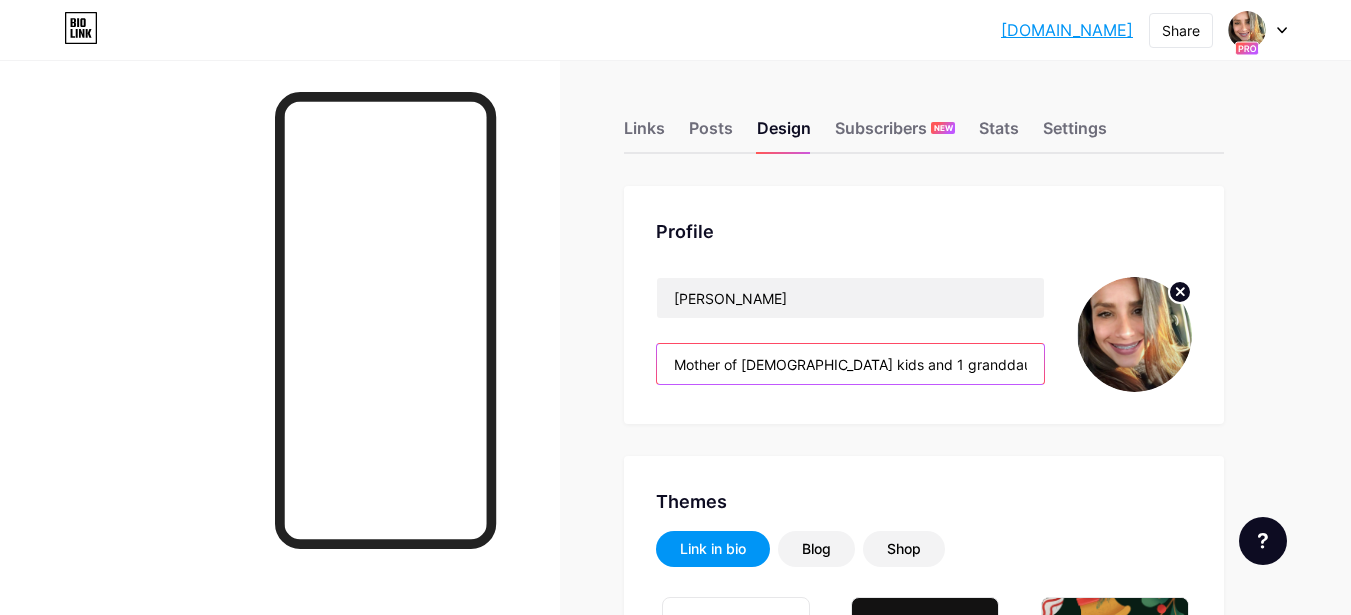 click on "Mother of [DEMOGRAPHIC_DATA] kids and 1 granddaughter - Helping All Walks Of Life Build HEALTH & WELLNESS + WEALTH With "LIVEDEN" Work With Me [DATE] - [PHONE_NUMBER] Cell" at bounding box center (850, 364) 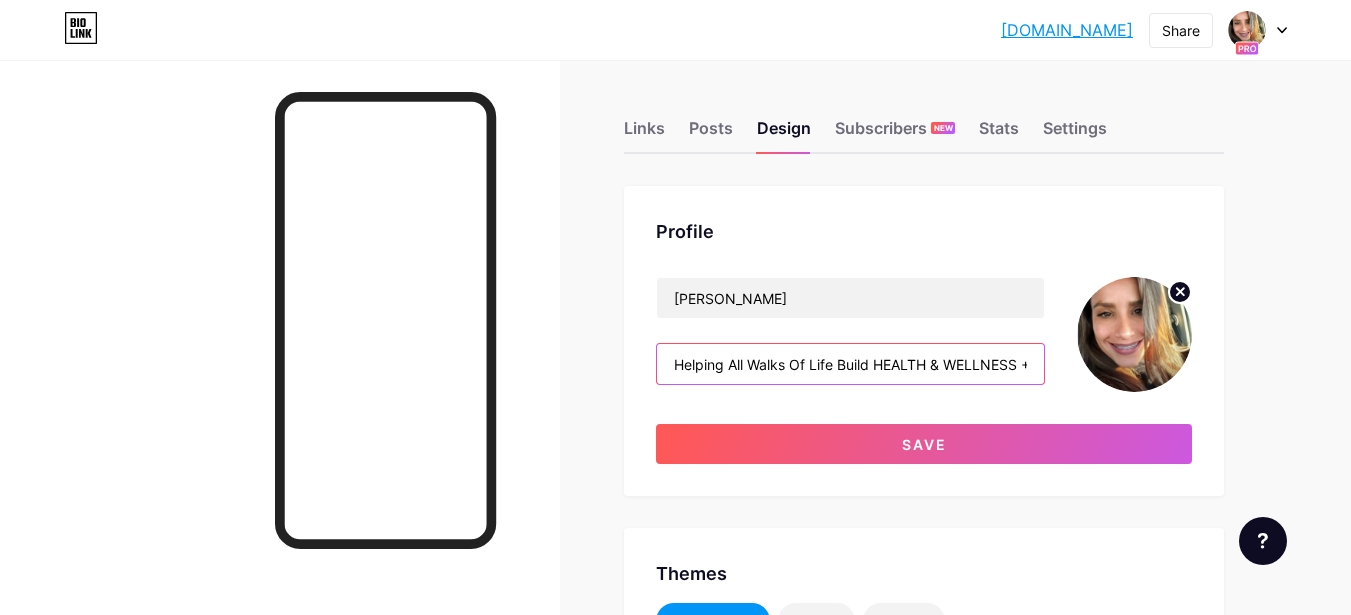 click on "Helping All Walks Of Life Build HEALTH & WELLNESS + WEALTH With "LIVEDEN" Work With Me Today - 928-246-0349 Cell" at bounding box center (850, 364) 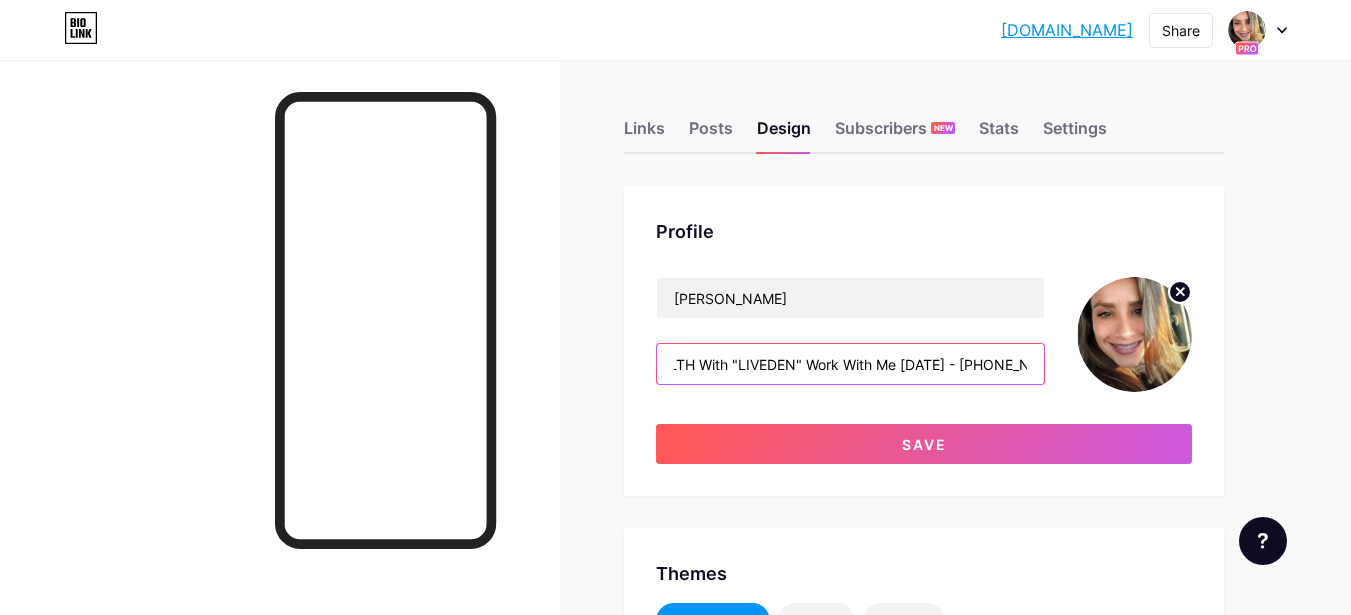 scroll, scrollTop: 0, scrollLeft: 458, axis: horizontal 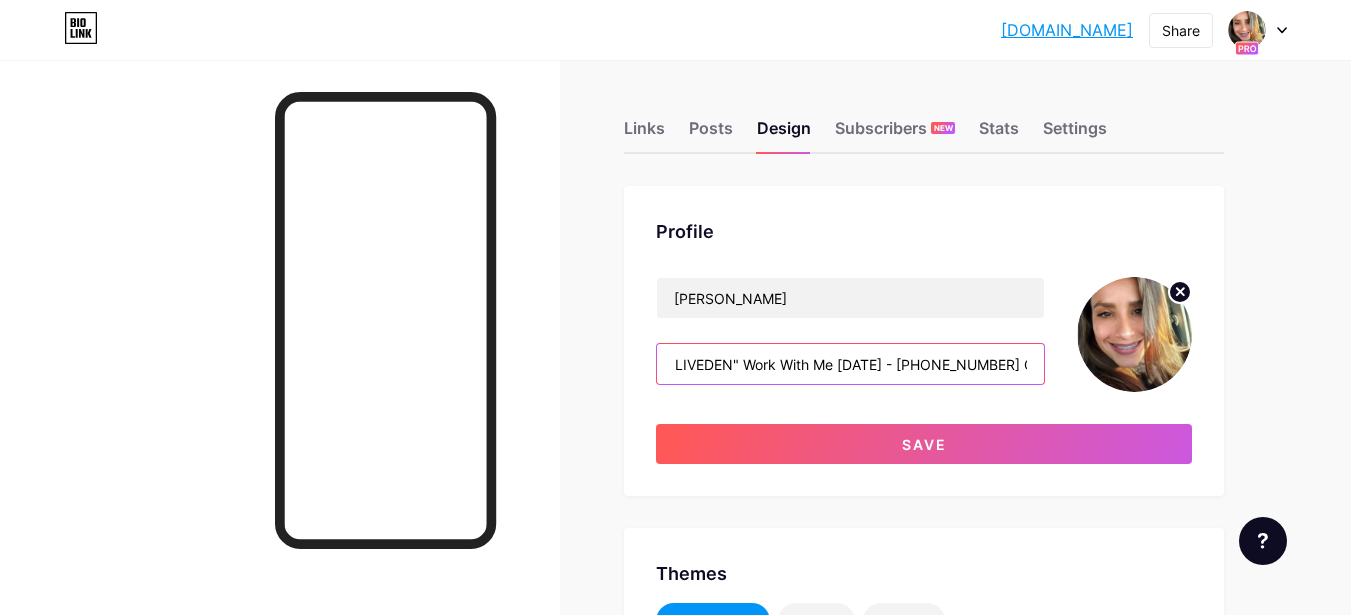 click on "Helping All Walks Of Life Build HEALTH & WELLNESS + WEALTH With "LIVEDEN" Work With Me Today - 928-246-0349 Cell" at bounding box center [850, 364] 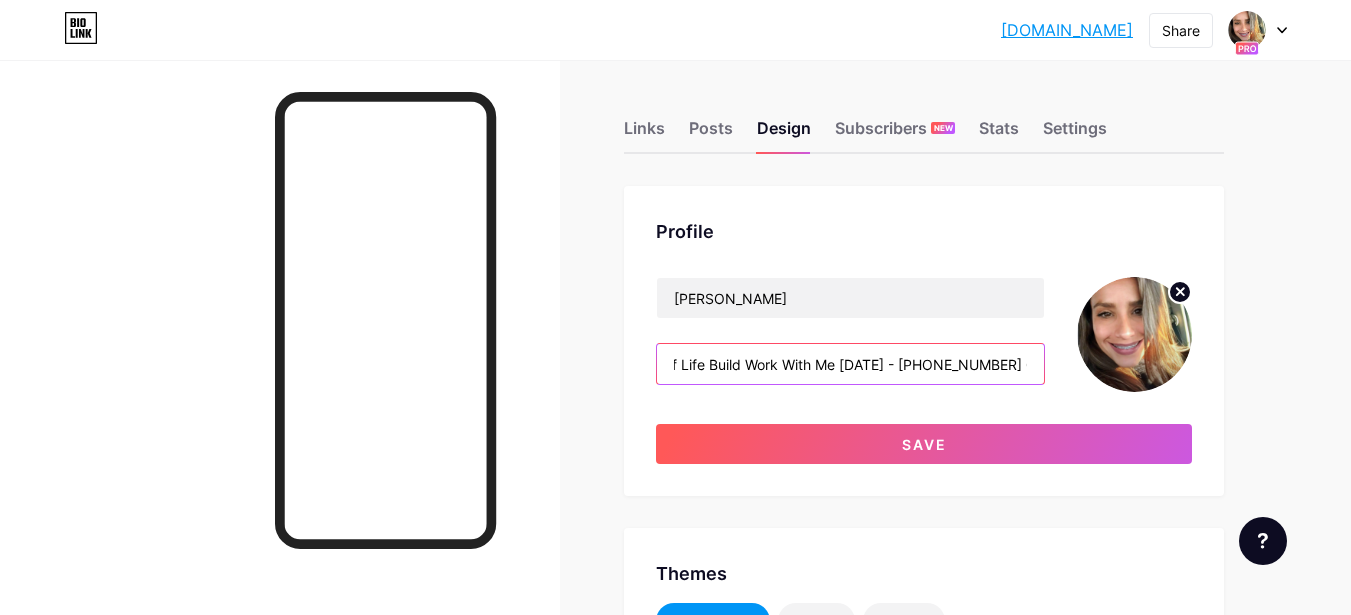 scroll, scrollTop: 0, scrollLeft: 0, axis: both 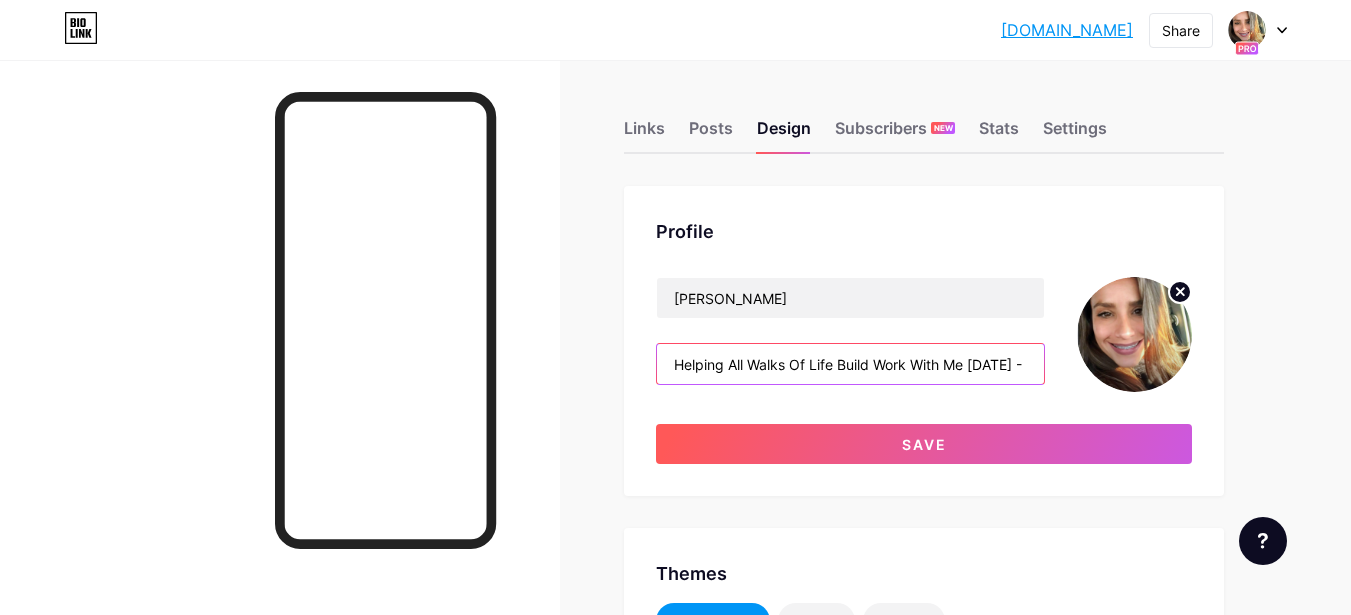 click on "Helping All Walks Of Life Build Work With Me Today - 928-246-0349 Cell" at bounding box center (850, 364) 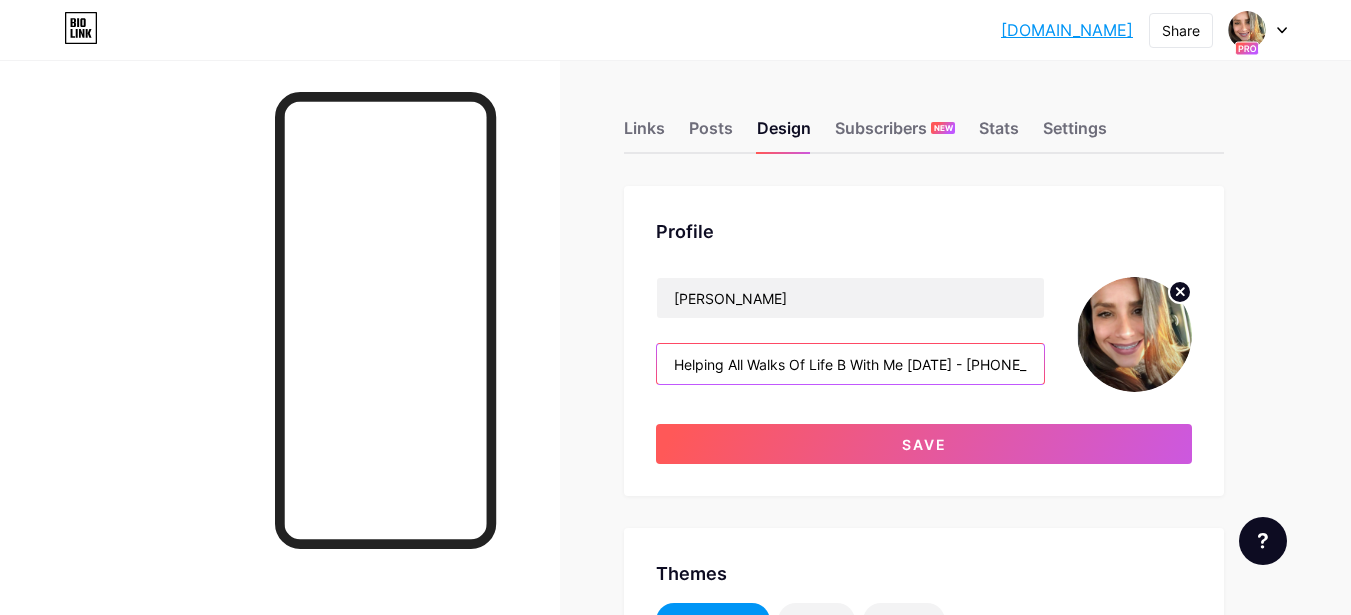 type on "Helping All Walks Of Life  With Me Today - 928-246-0349 Cell" 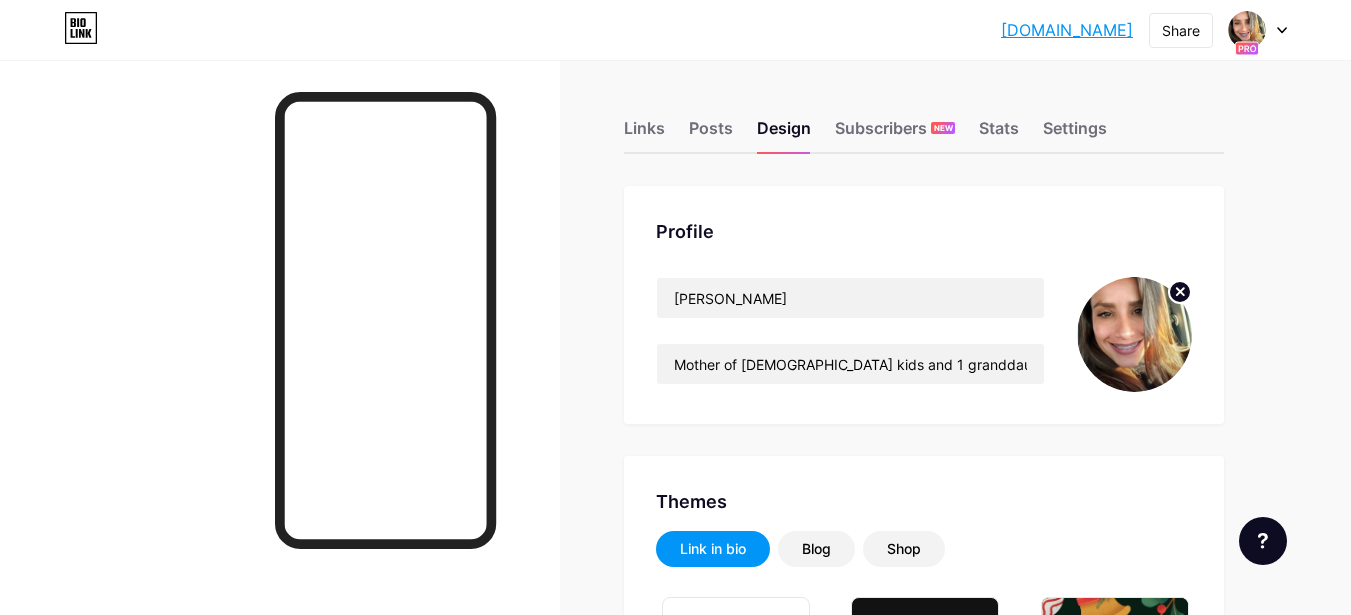 scroll, scrollTop: 0, scrollLeft: 0, axis: both 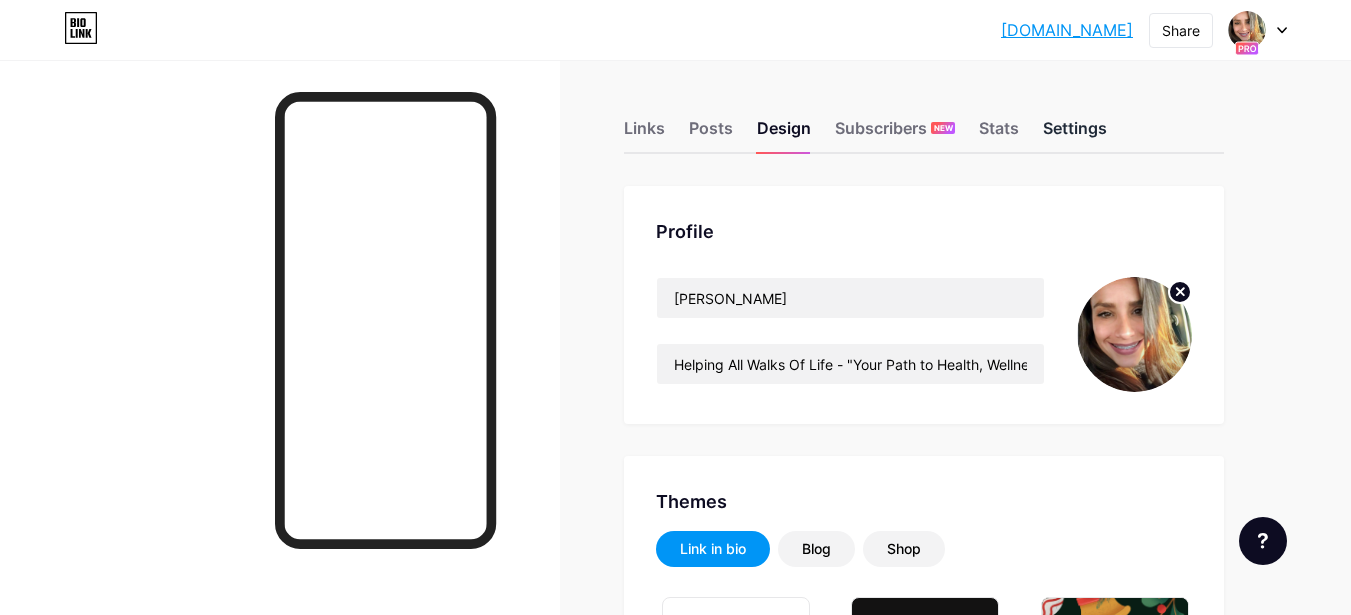 click on "Settings" at bounding box center (1075, 134) 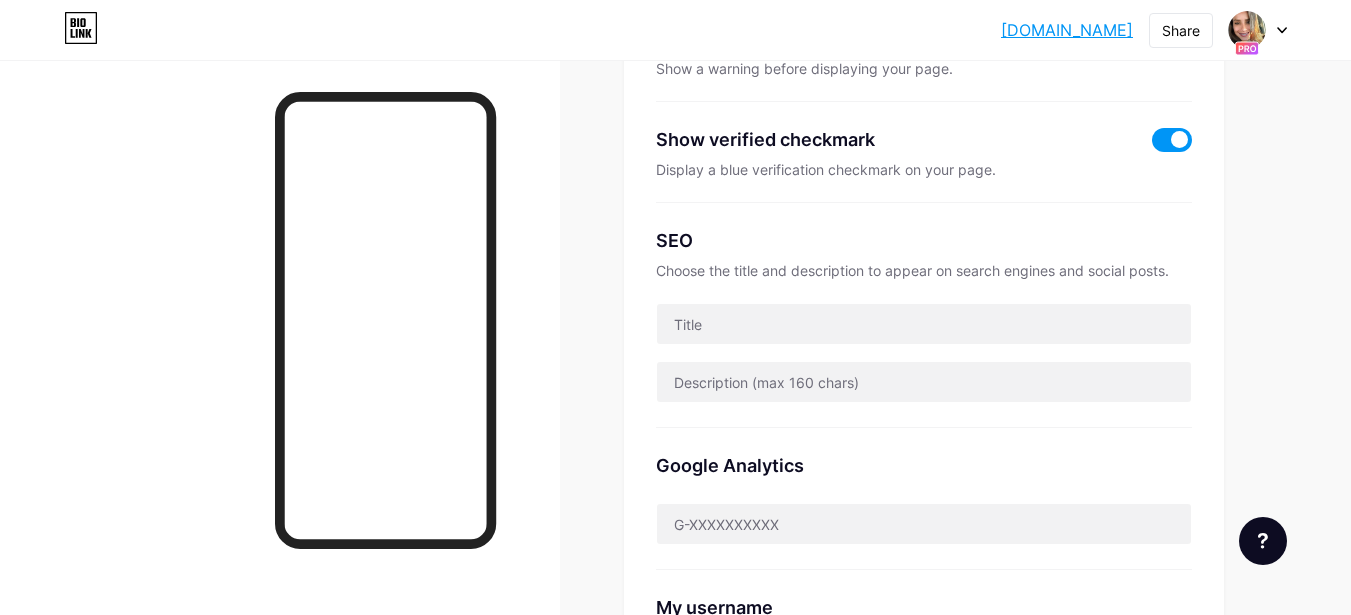 scroll, scrollTop: 0, scrollLeft: 0, axis: both 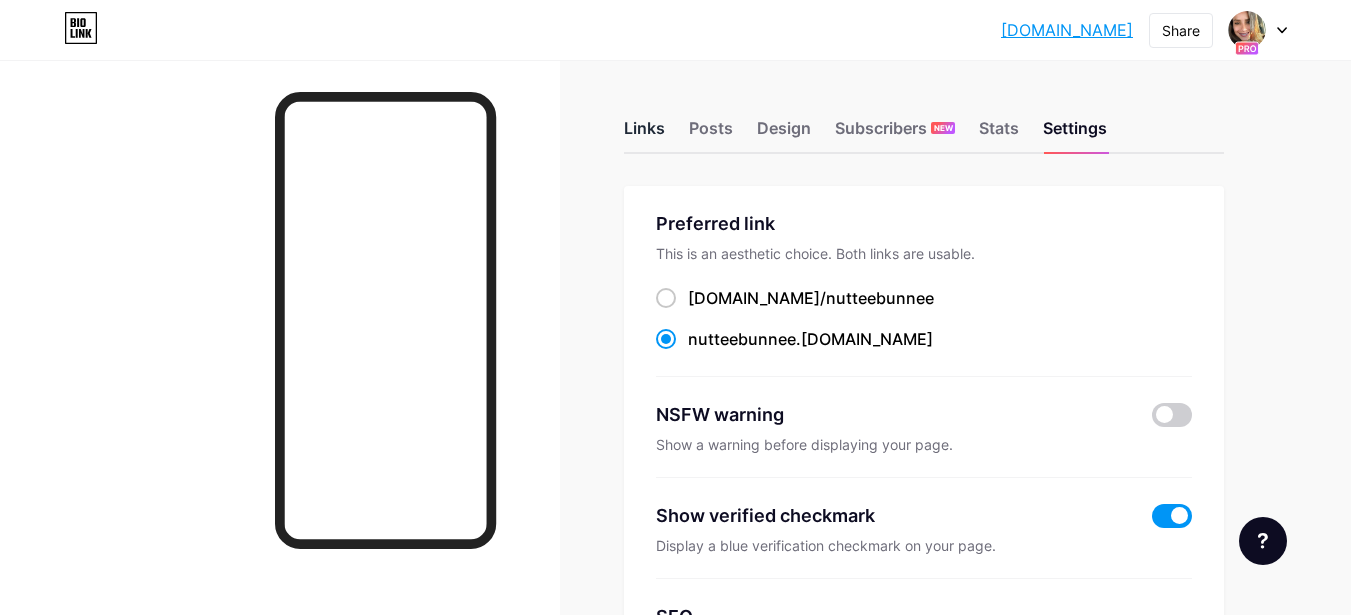 click on "Links" at bounding box center (644, 134) 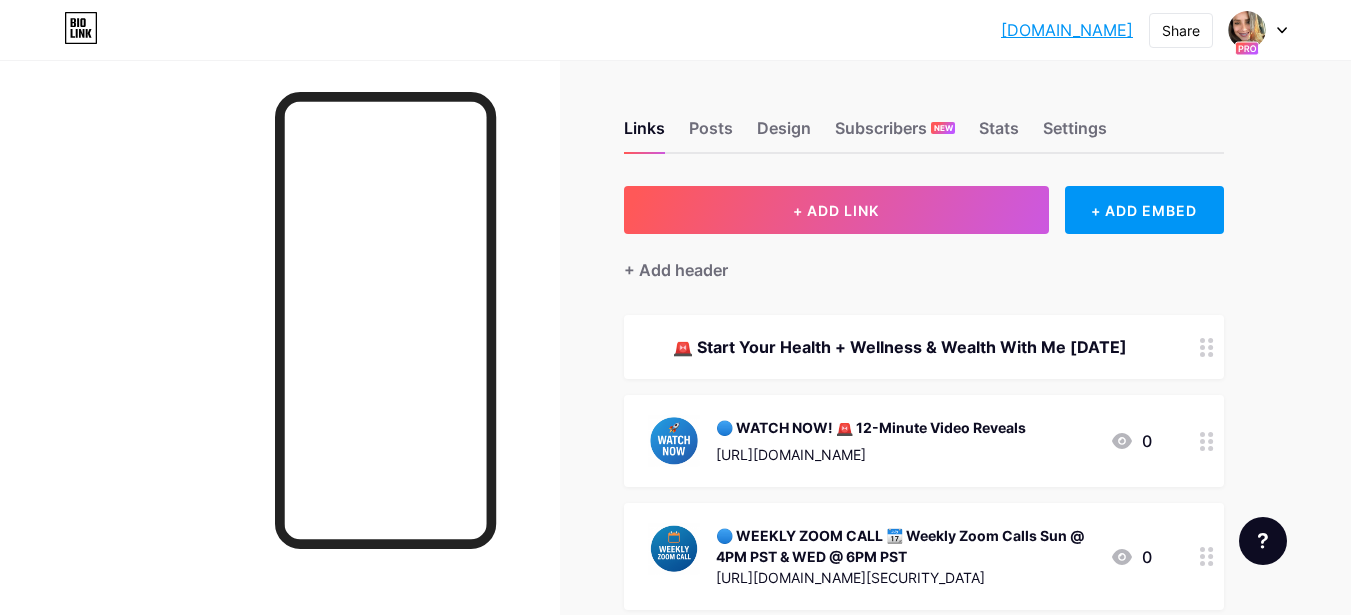 click on "🚨 Start Your Health + Wellness & Wealth With Me Today" at bounding box center (900, 347) 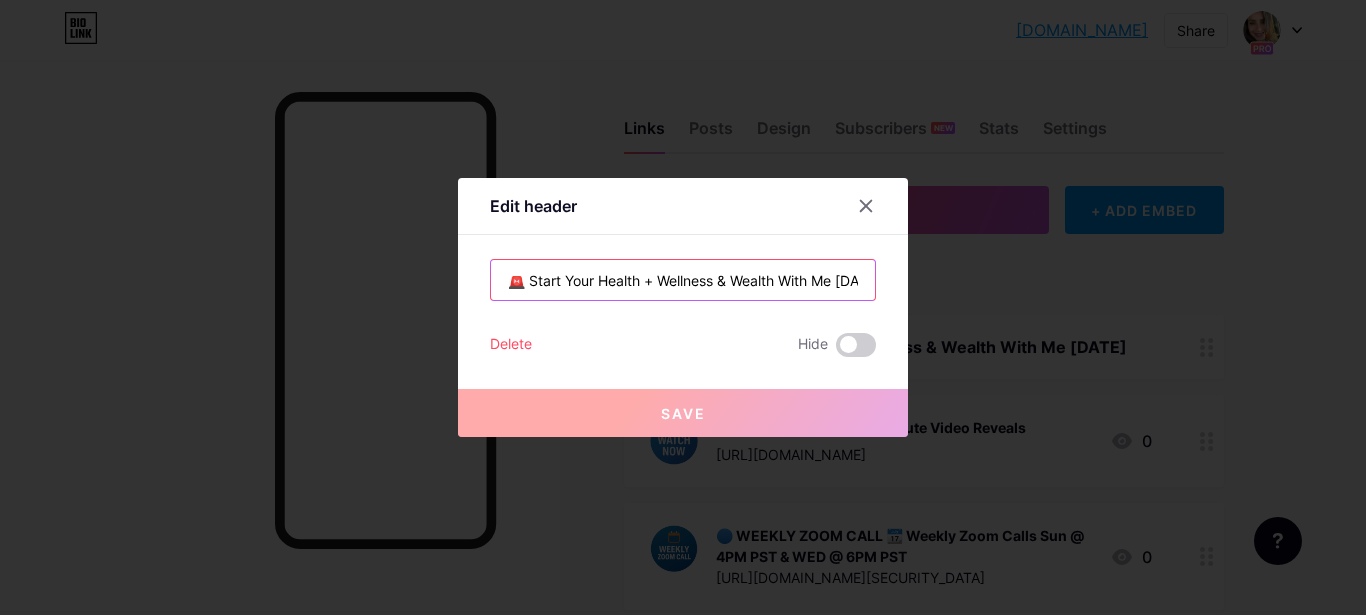click on "🚨 Start Your Health + Wellness & Wealth With Me Today" at bounding box center (683, 280) 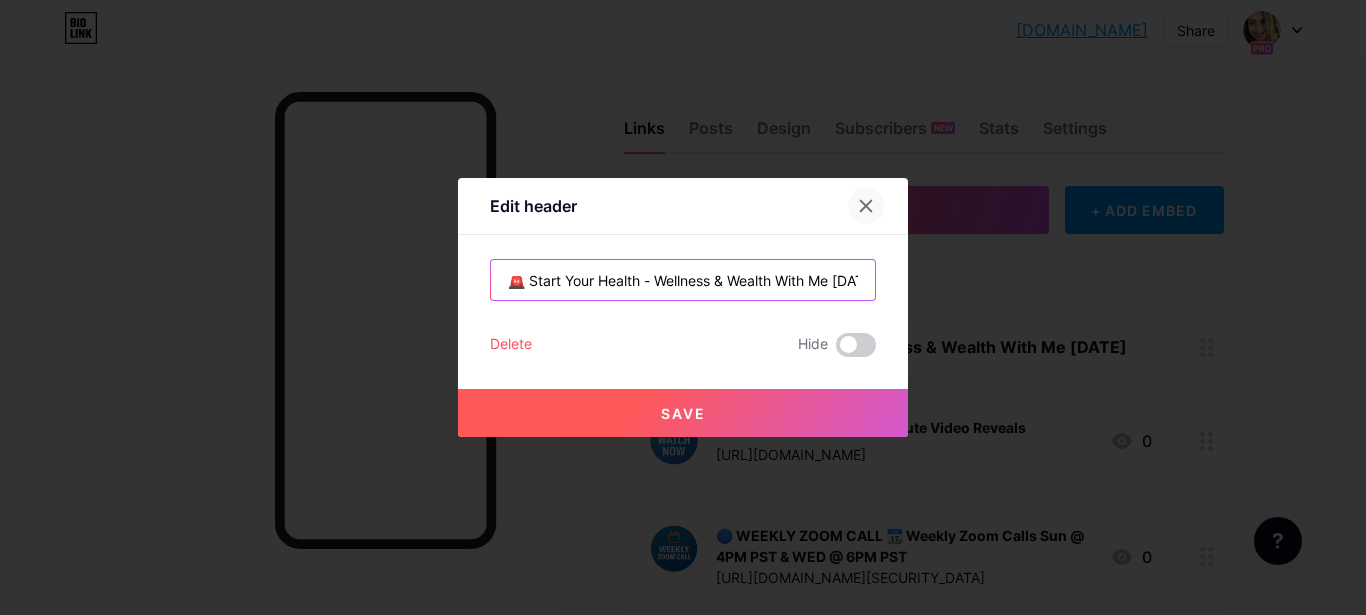 type on "🚨 Start Your Health - Wellness & Wealth With Me Today" 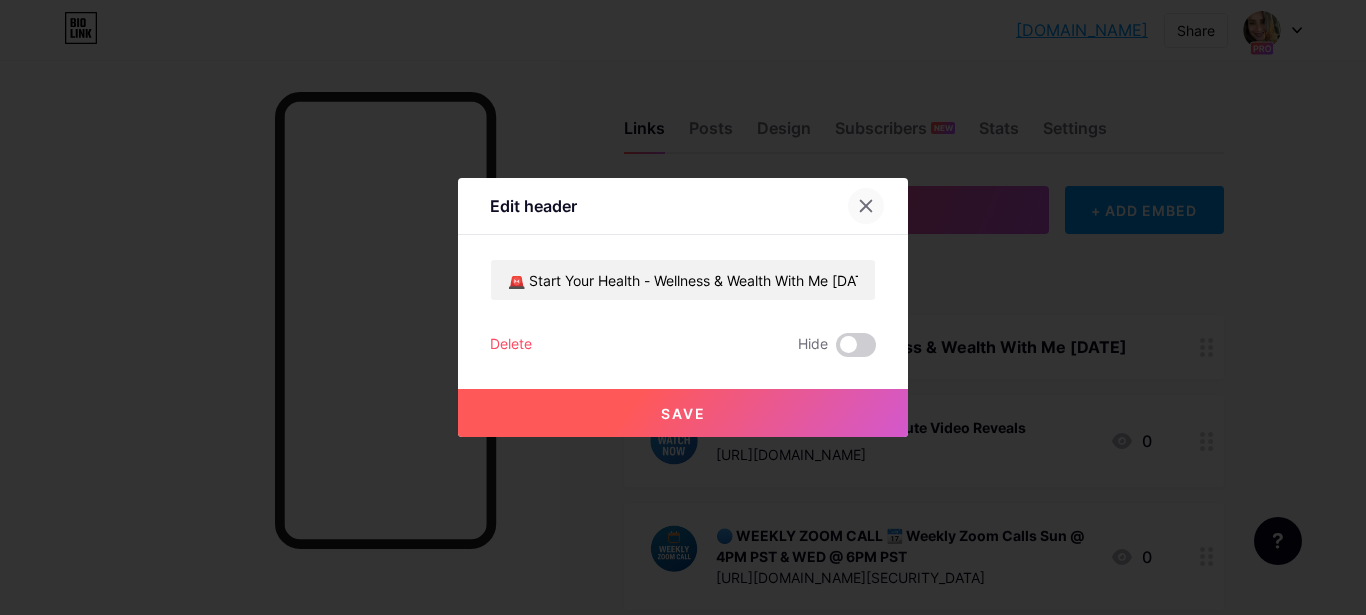 click at bounding box center [866, 206] 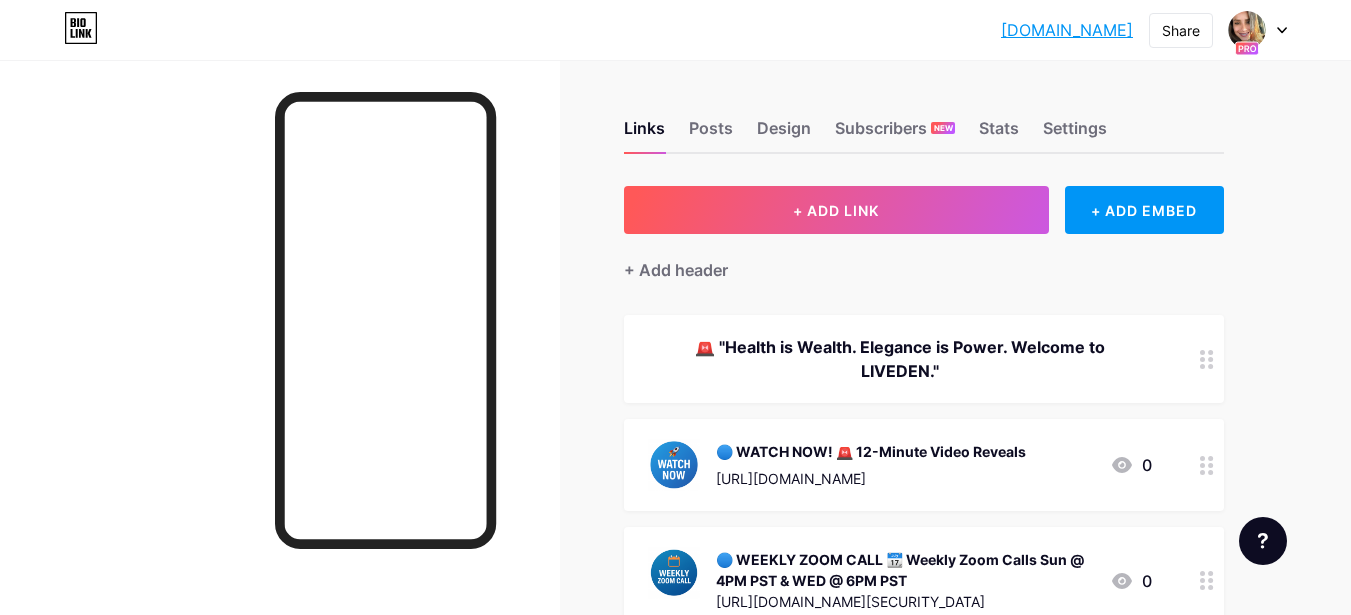 scroll, scrollTop: 0, scrollLeft: 0, axis: both 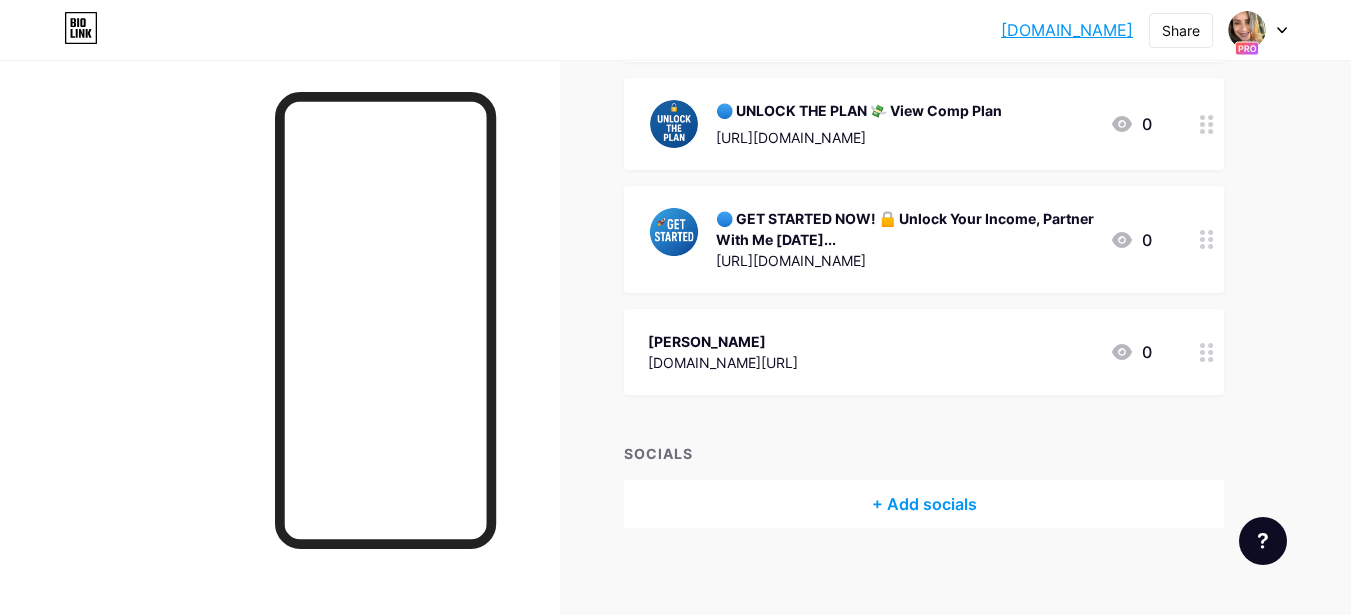 click on "[PERSON_NAME]" at bounding box center (723, 341) 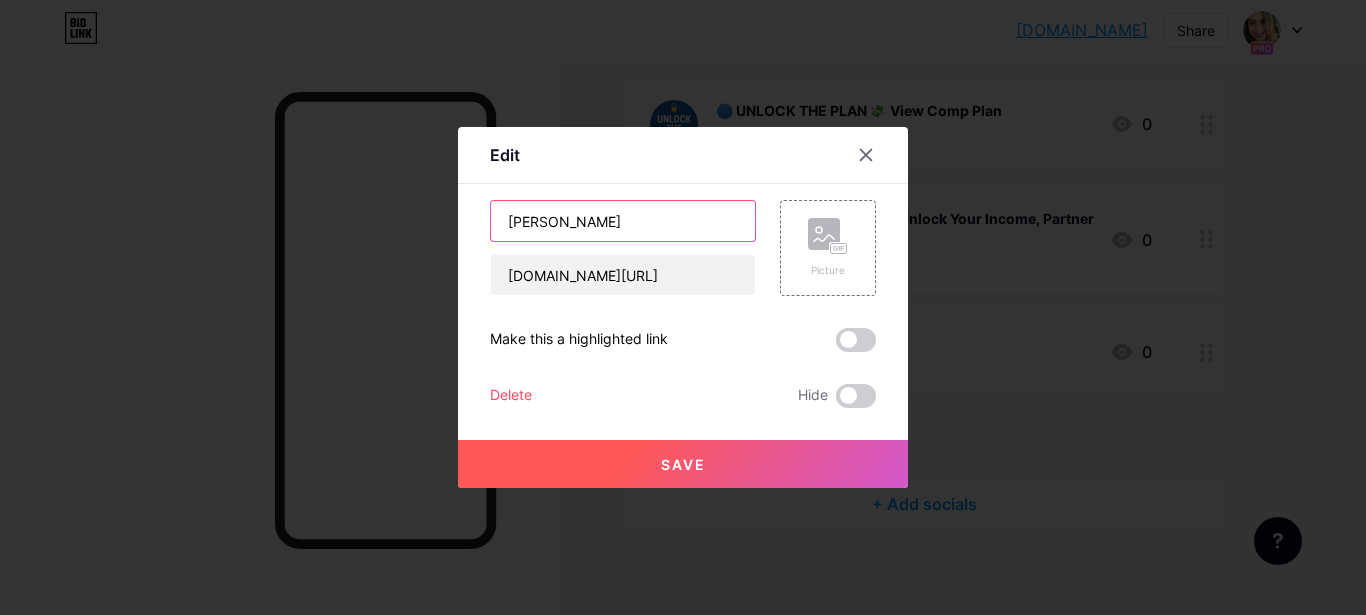 click on "[PERSON_NAME]" at bounding box center [623, 221] 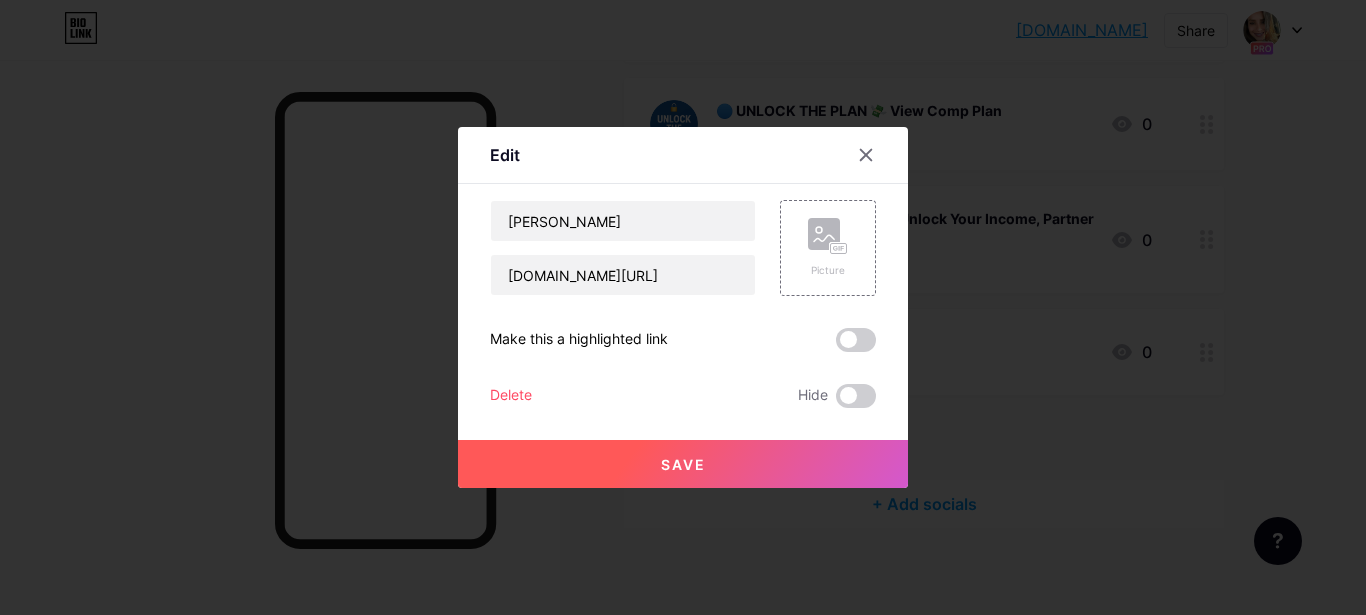 click on "Save" at bounding box center [683, 464] 